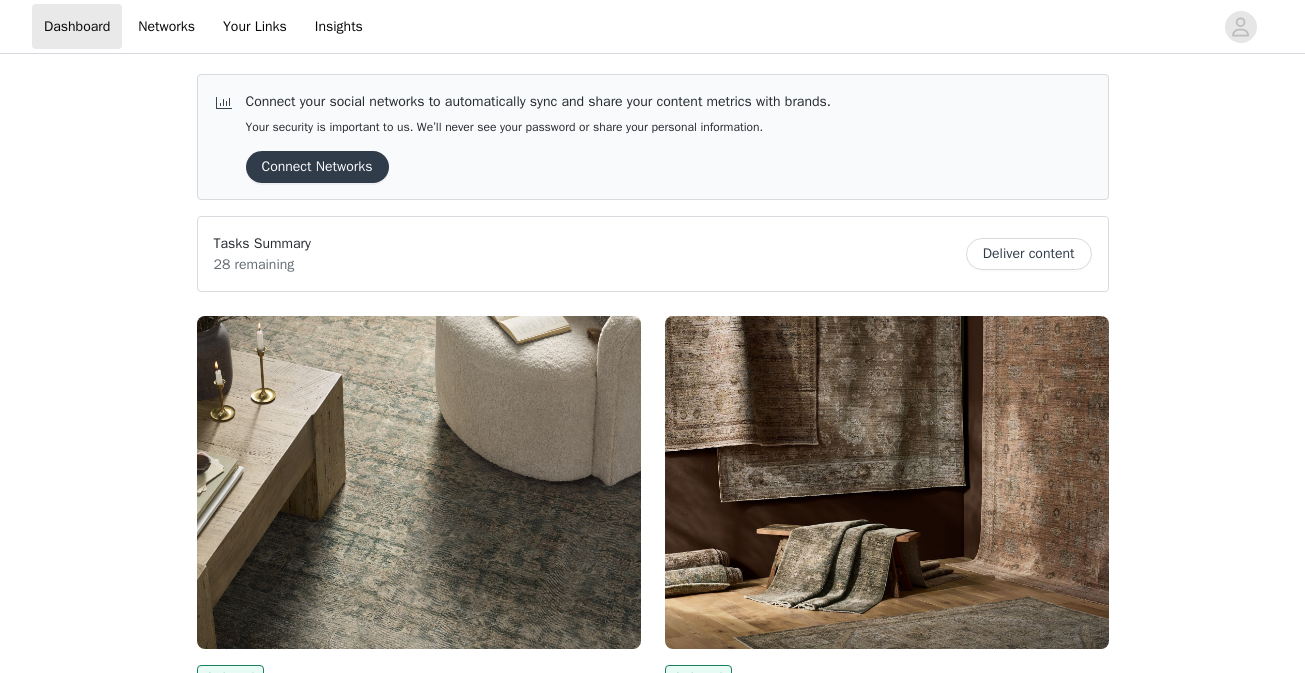 scroll, scrollTop: 0, scrollLeft: 0, axis: both 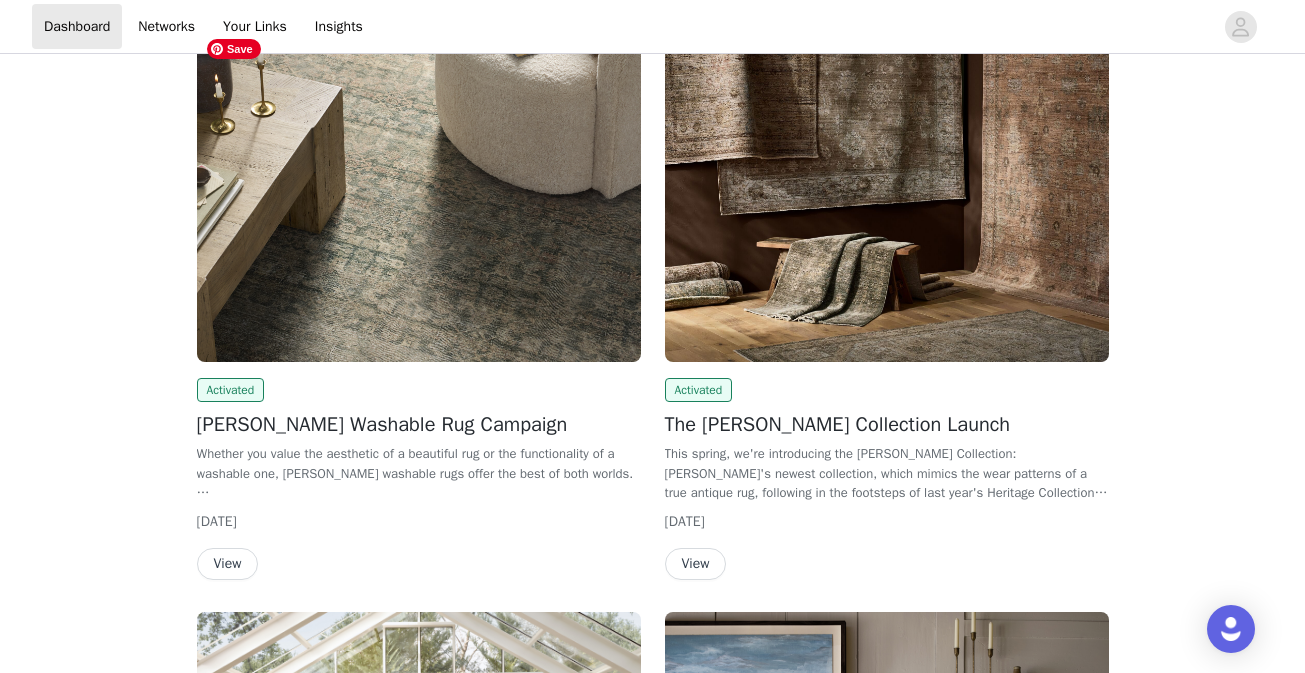 click at bounding box center [419, 195] 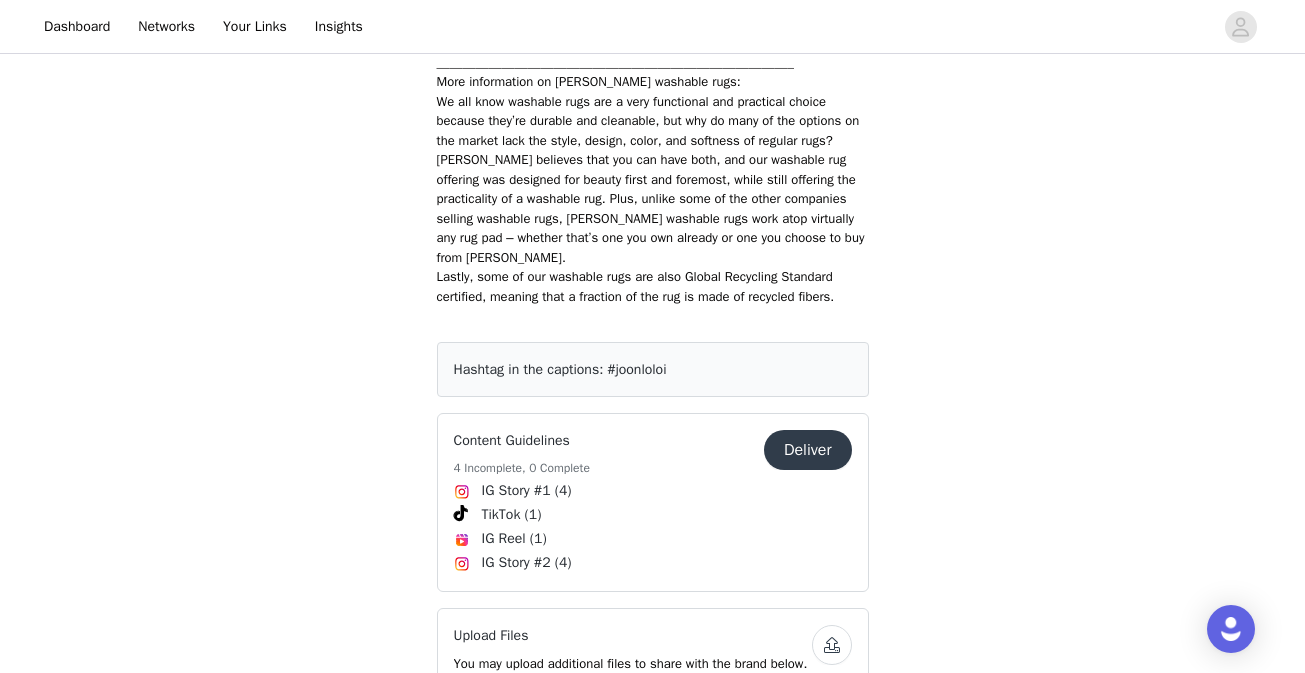 scroll, scrollTop: 1011, scrollLeft: 0, axis: vertical 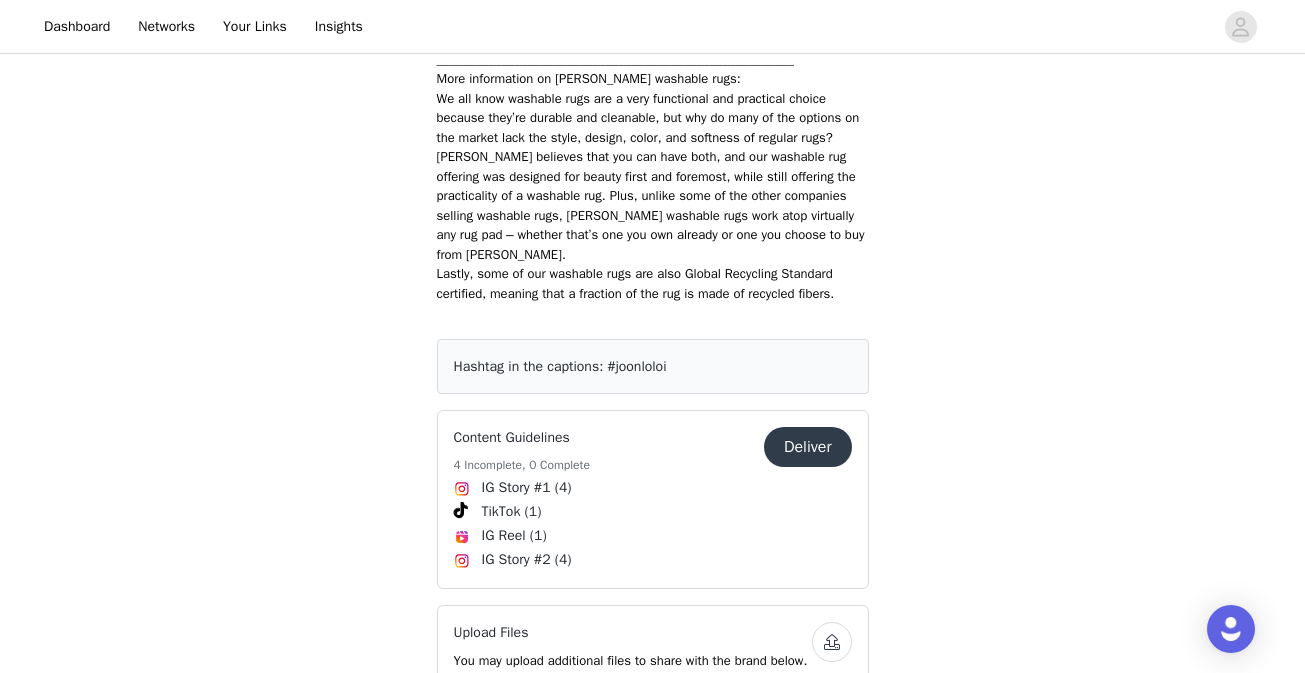 click on "Deliver" at bounding box center [808, 447] 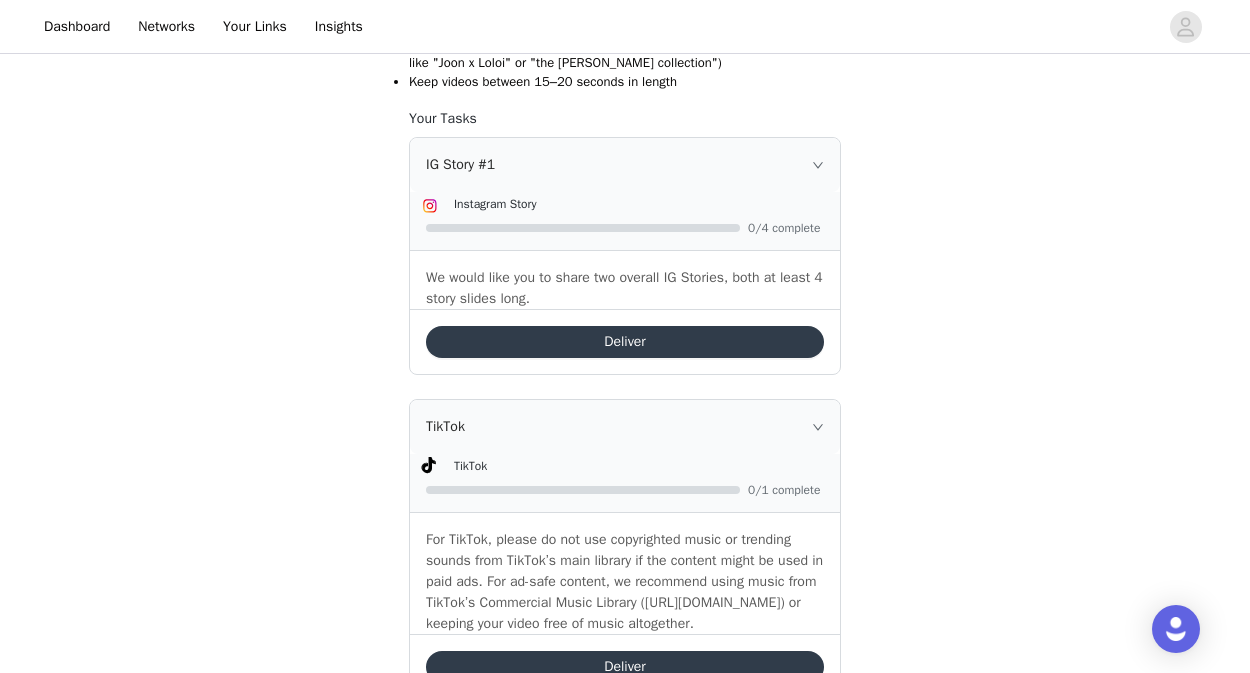 scroll, scrollTop: 456, scrollLeft: 0, axis: vertical 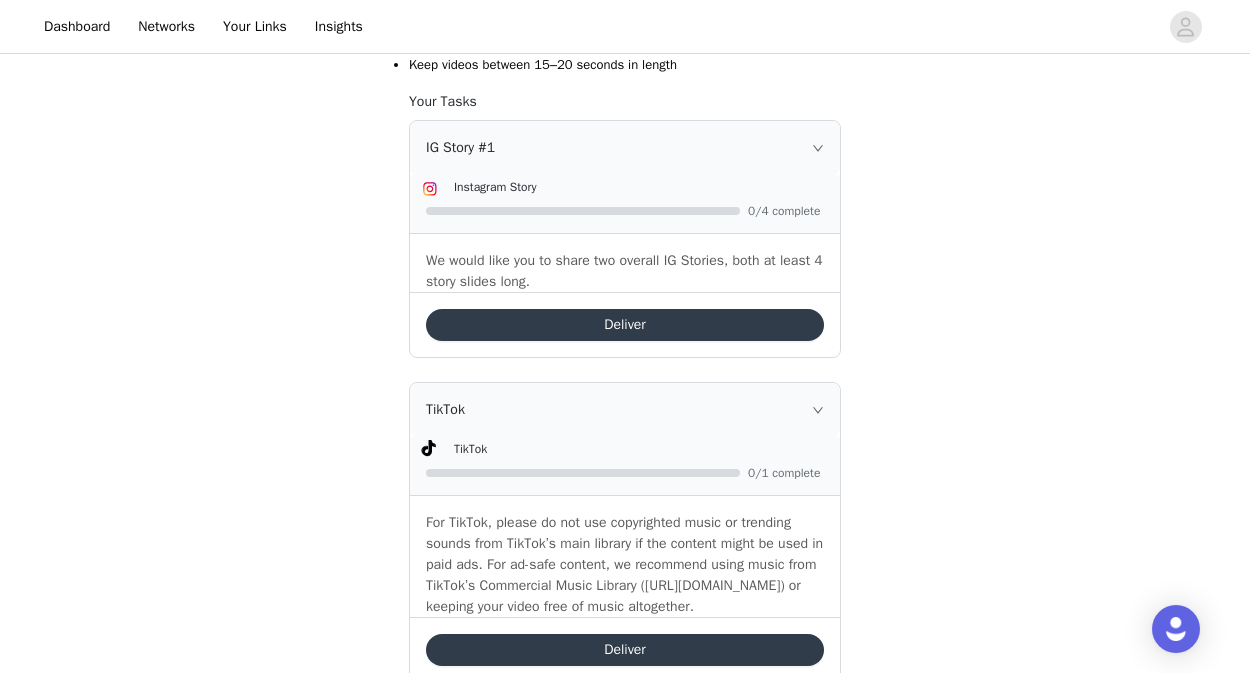 click on "Deliver" at bounding box center [625, 325] 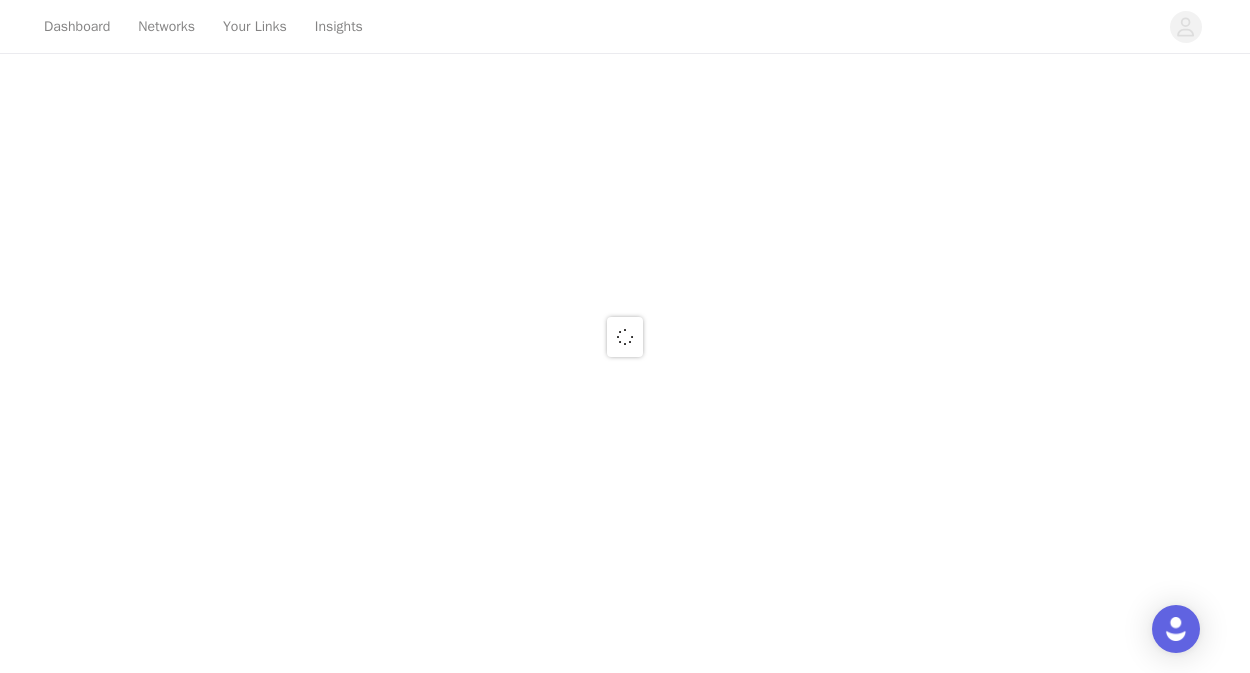 scroll, scrollTop: 0, scrollLeft: 0, axis: both 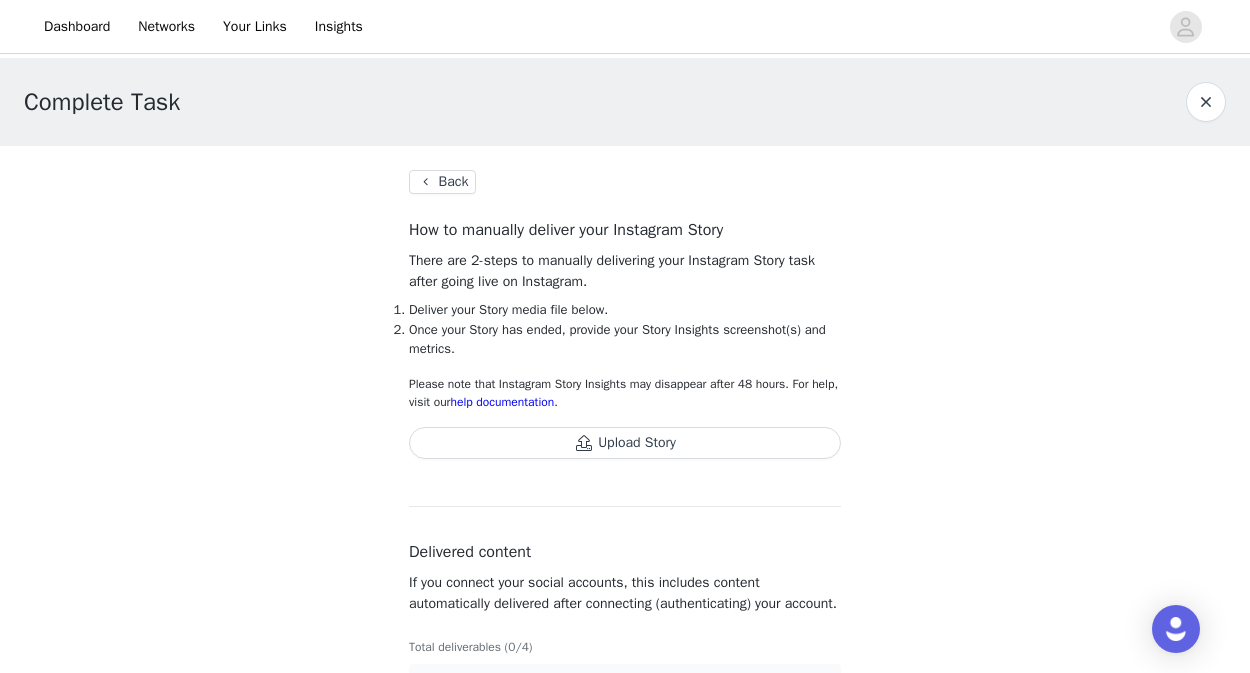 click on "Back" at bounding box center (442, 182) 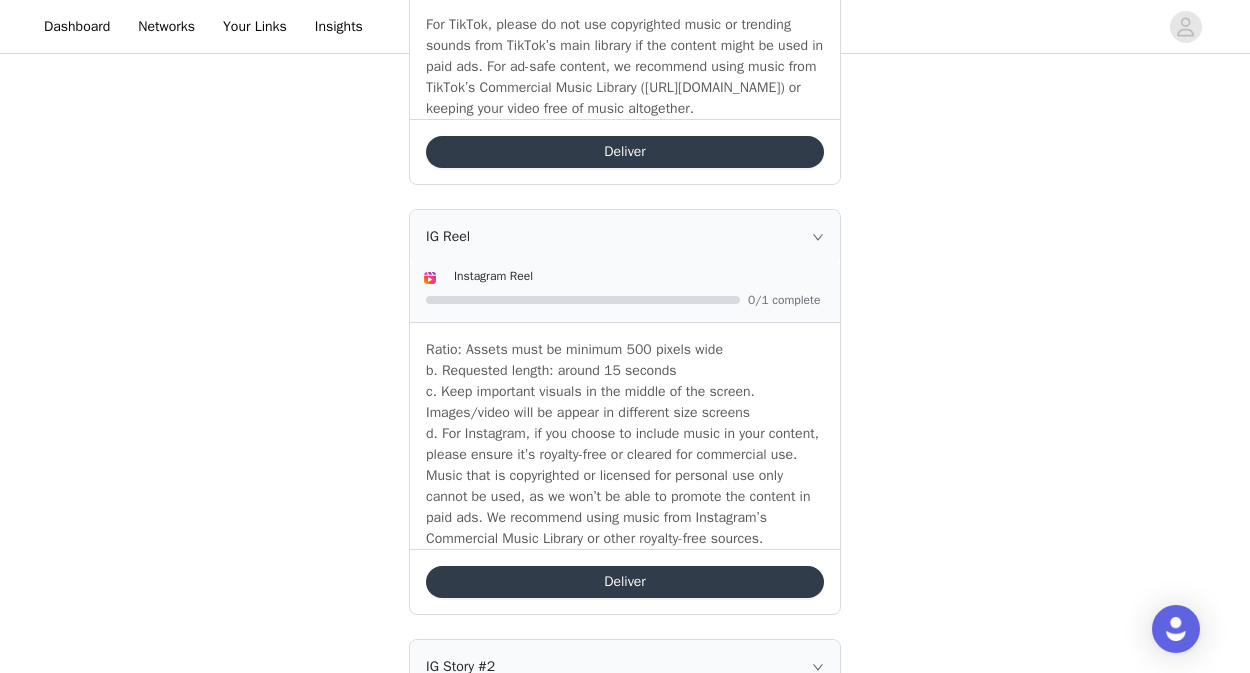 scroll, scrollTop: 970, scrollLeft: 0, axis: vertical 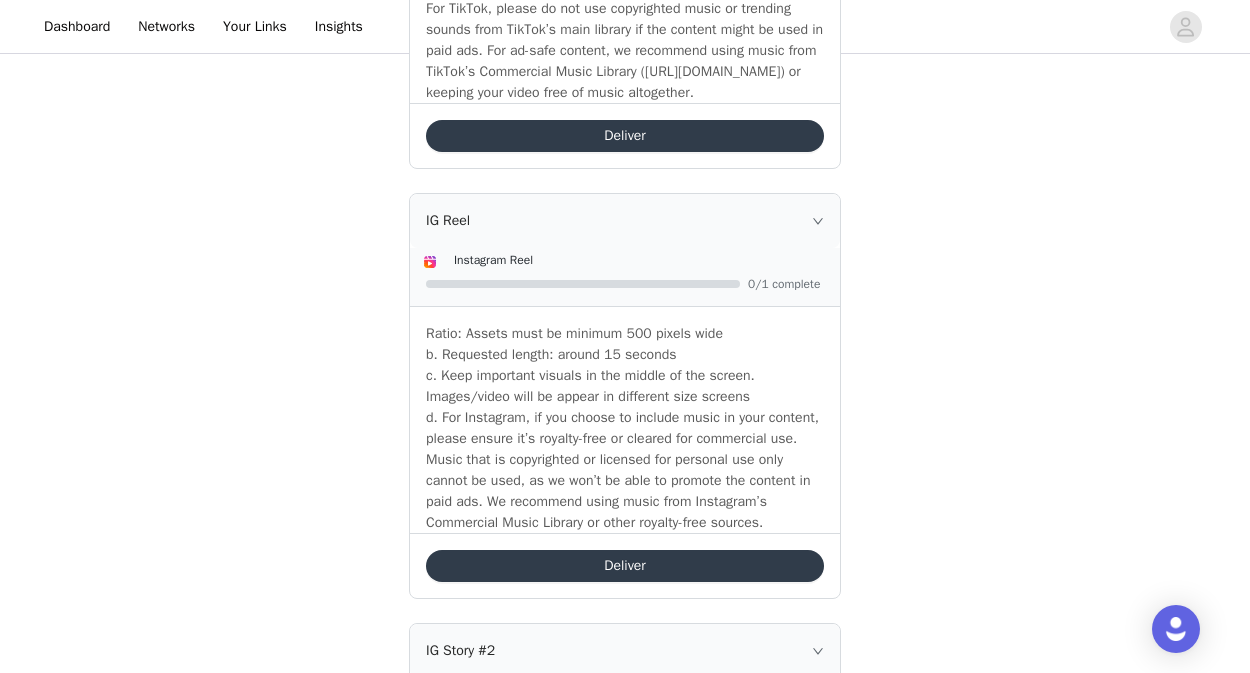 click on "Deliver" at bounding box center [625, 566] 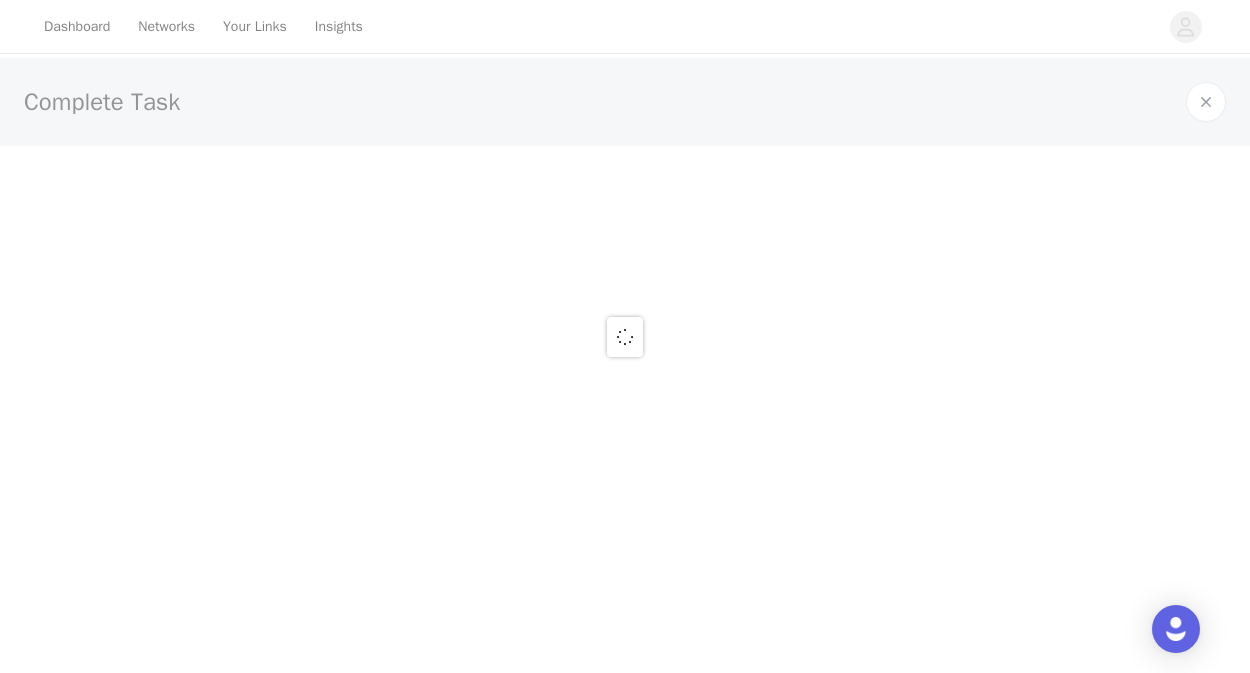 scroll, scrollTop: 0, scrollLeft: 0, axis: both 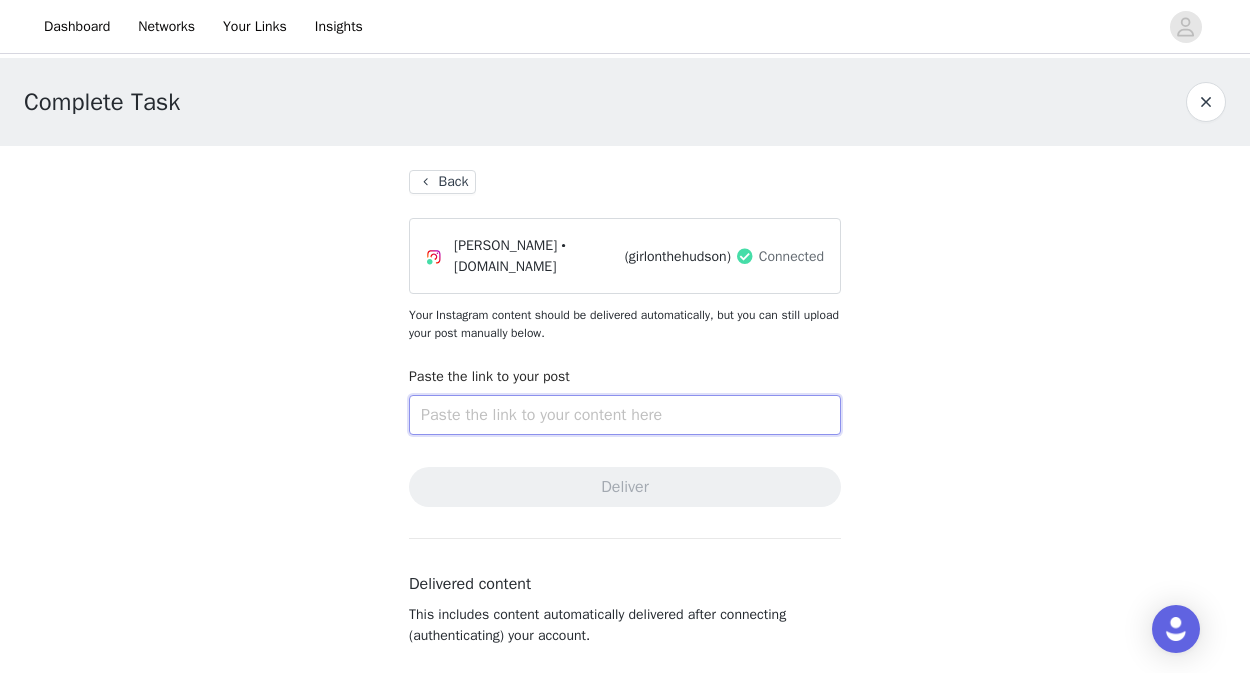 paste on "https://www.instagram.com/reel/DL8LCjwuu8Z/?utm_source=ig_web_copy_link&igsh=MzRlODBiNWFlZA==" 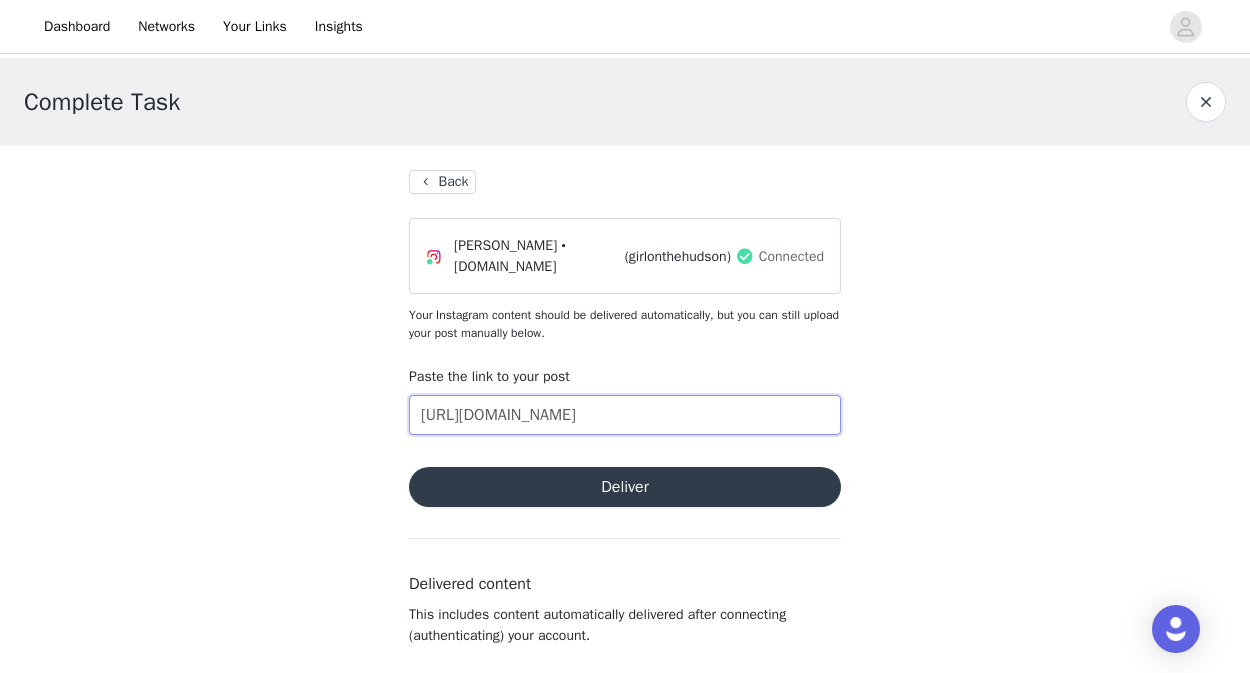 scroll, scrollTop: 0, scrollLeft: 367, axis: horizontal 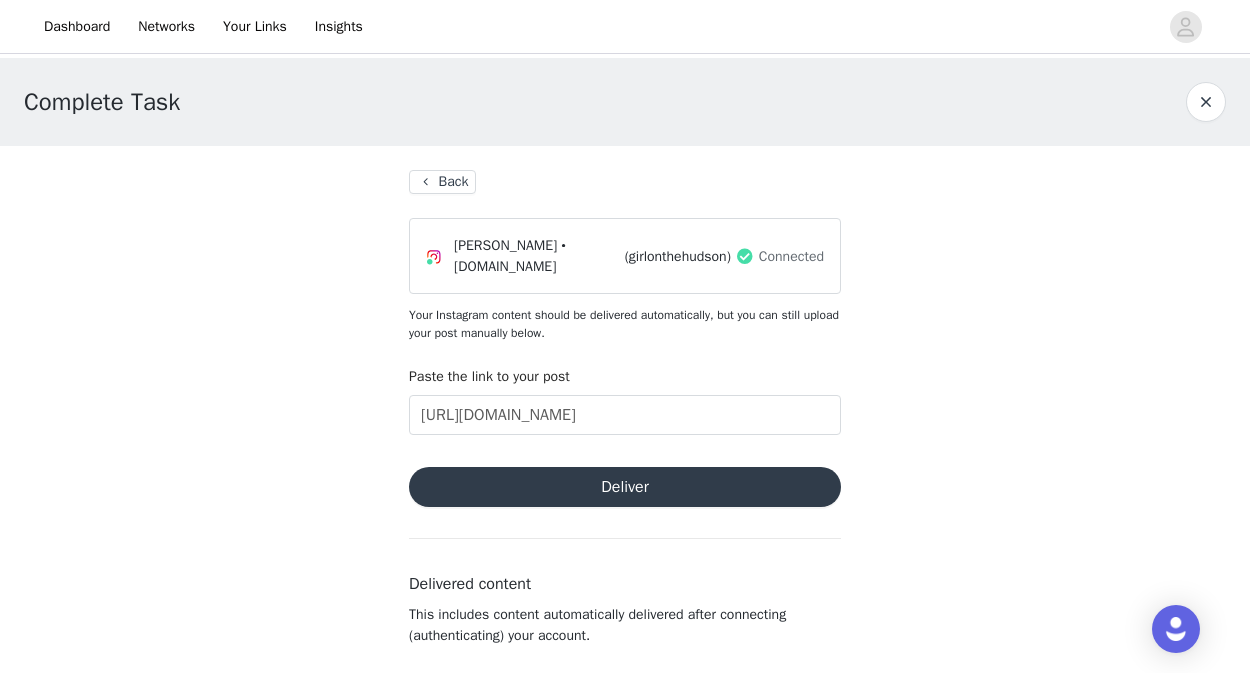 click on "Deliver" at bounding box center [625, 487] 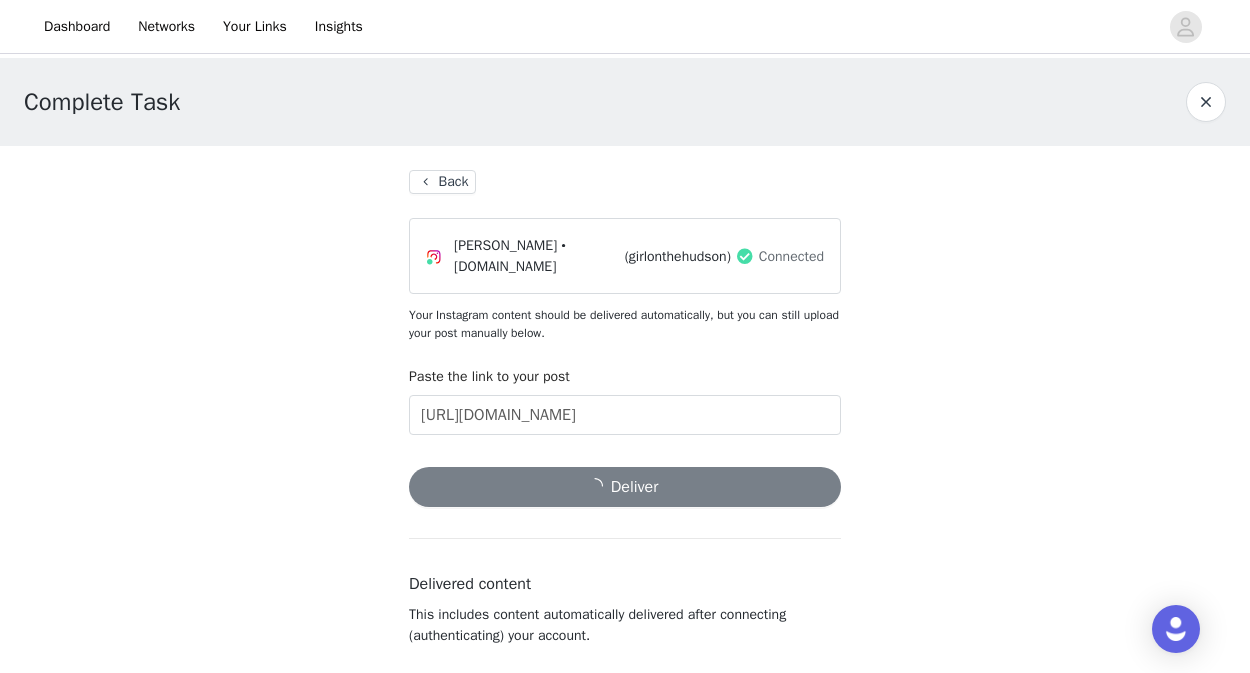 scroll, scrollTop: 0, scrollLeft: 0, axis: both 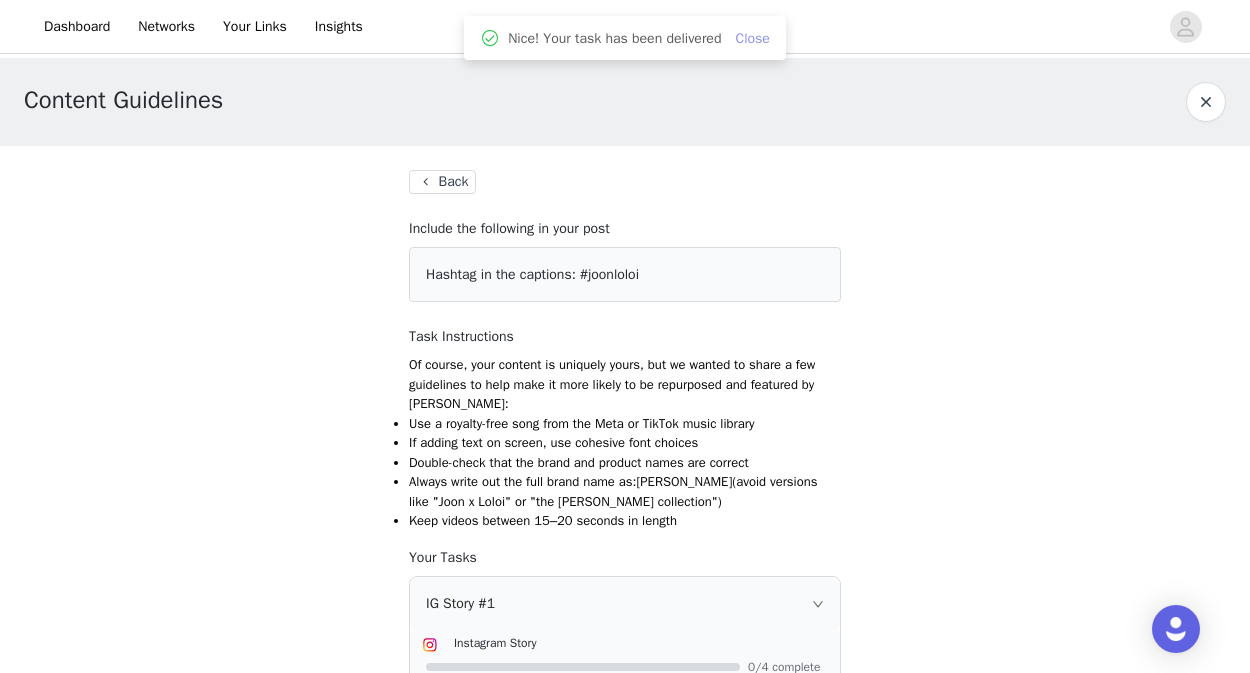 click on "Close" at bounding box center [752, 38] 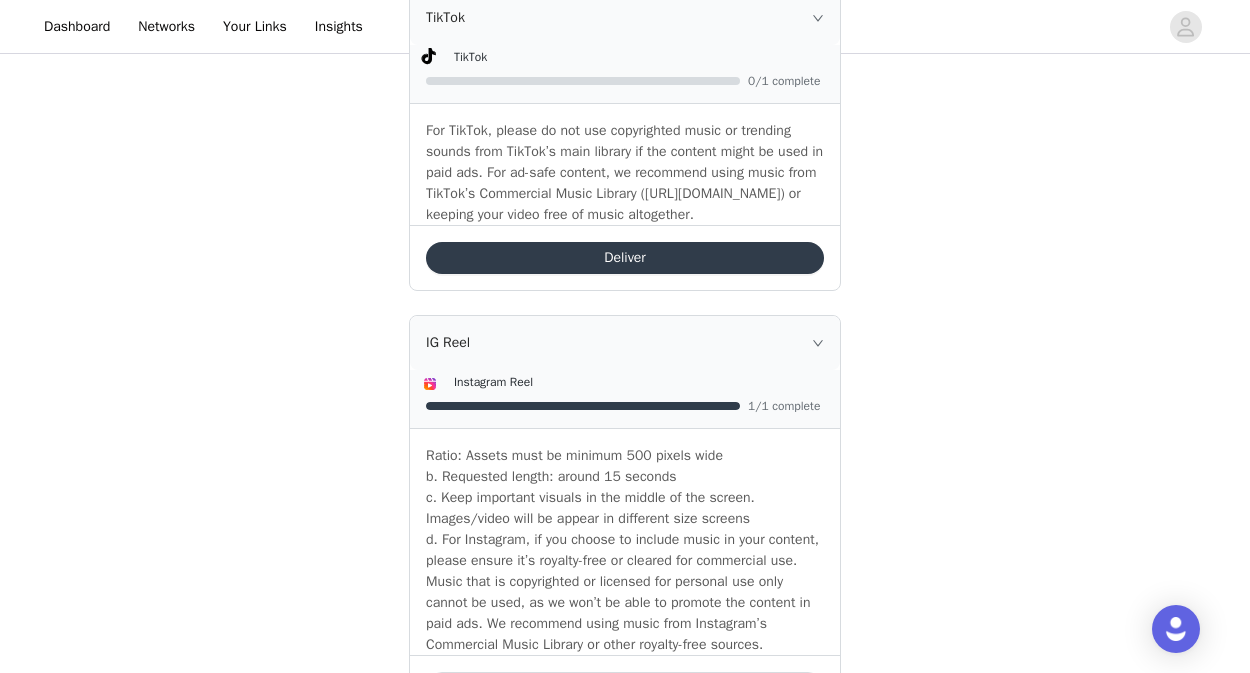 scroll, scrollTop: 0, scrollLeft: 0, axis: both 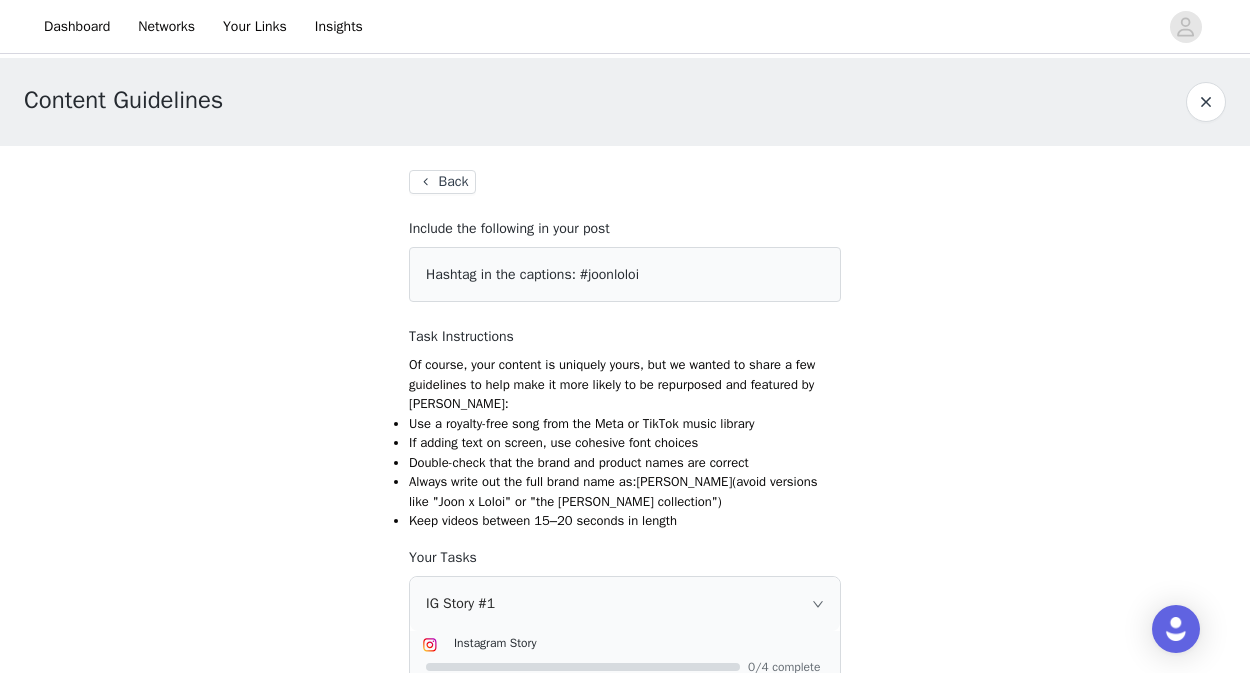 click on "Back" at bounding box center [442, 182] 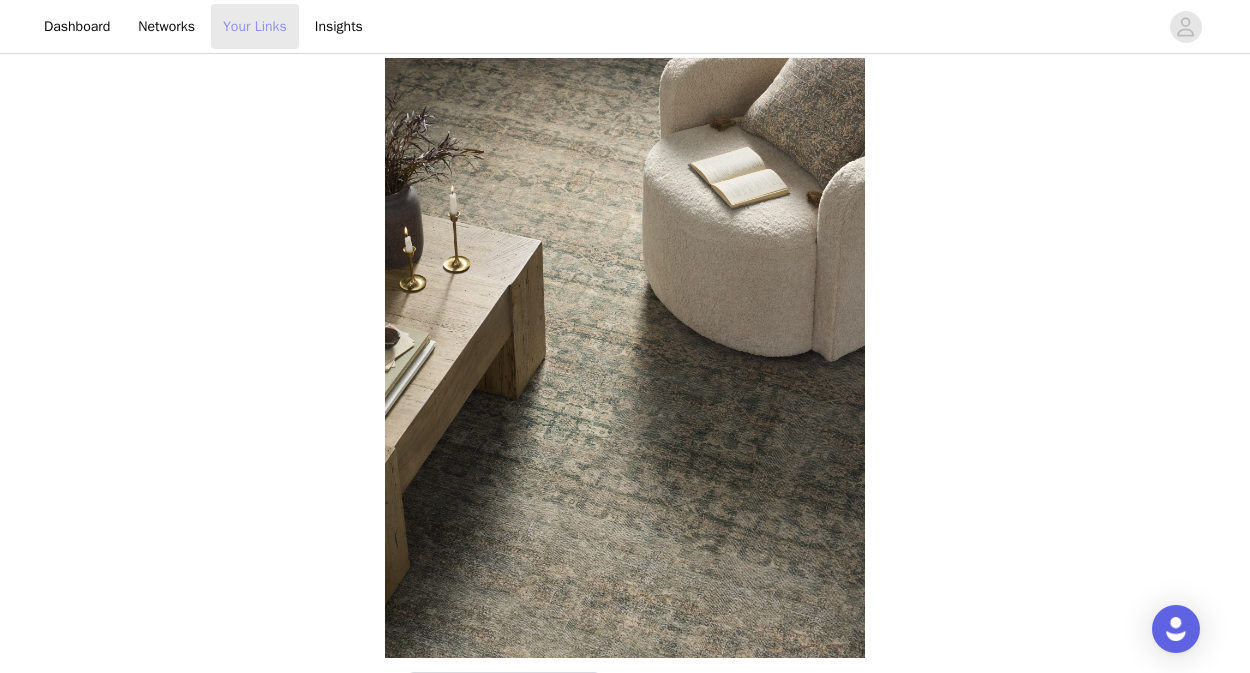 click on "Your Links" at bounding box center [255, 26] 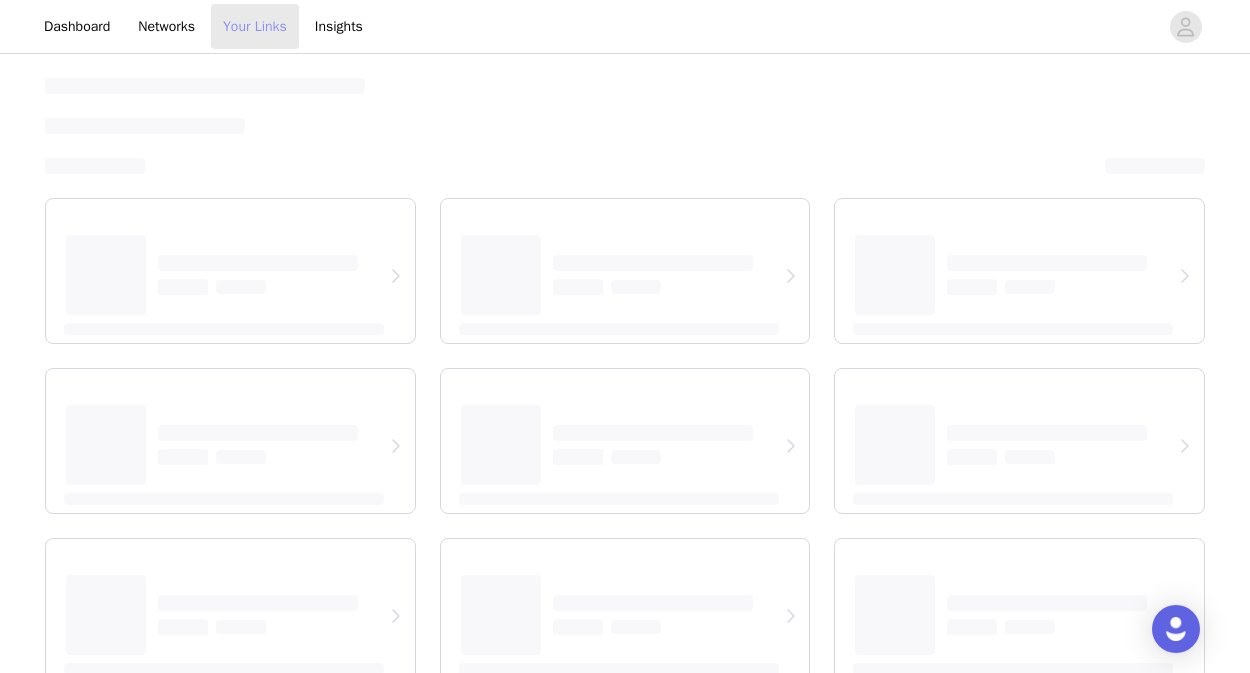 select on "12" 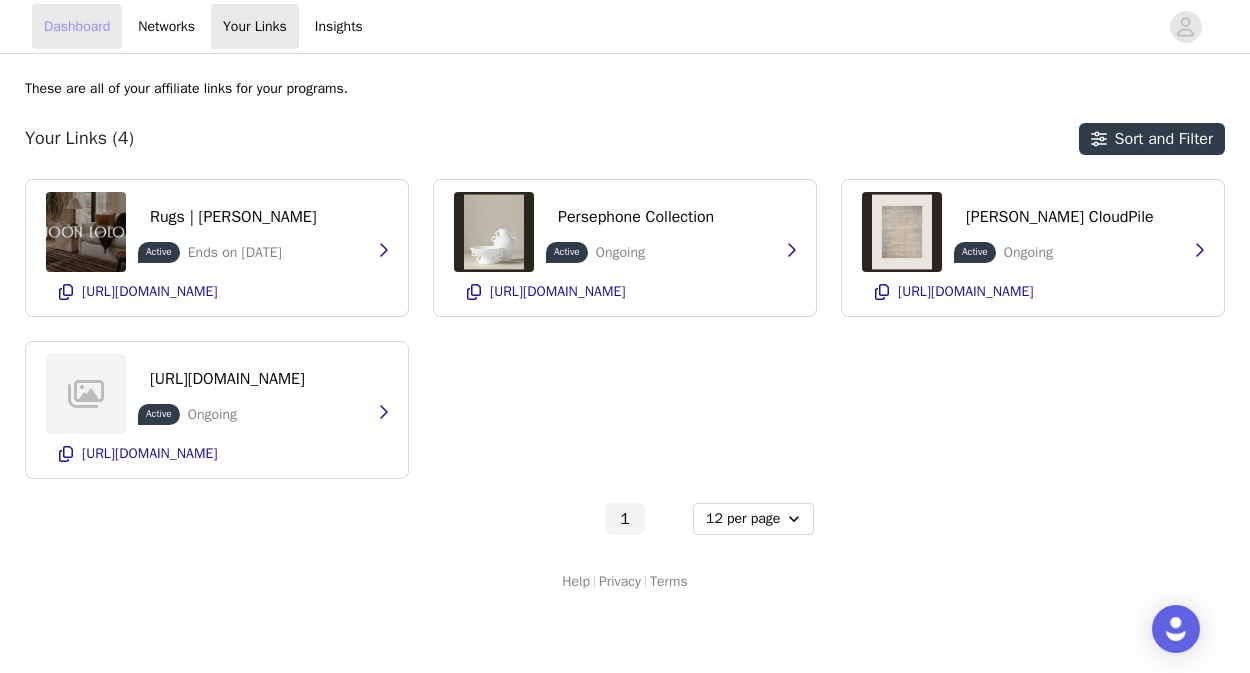 click on "Dashboard" at bounding box center [77, 26] 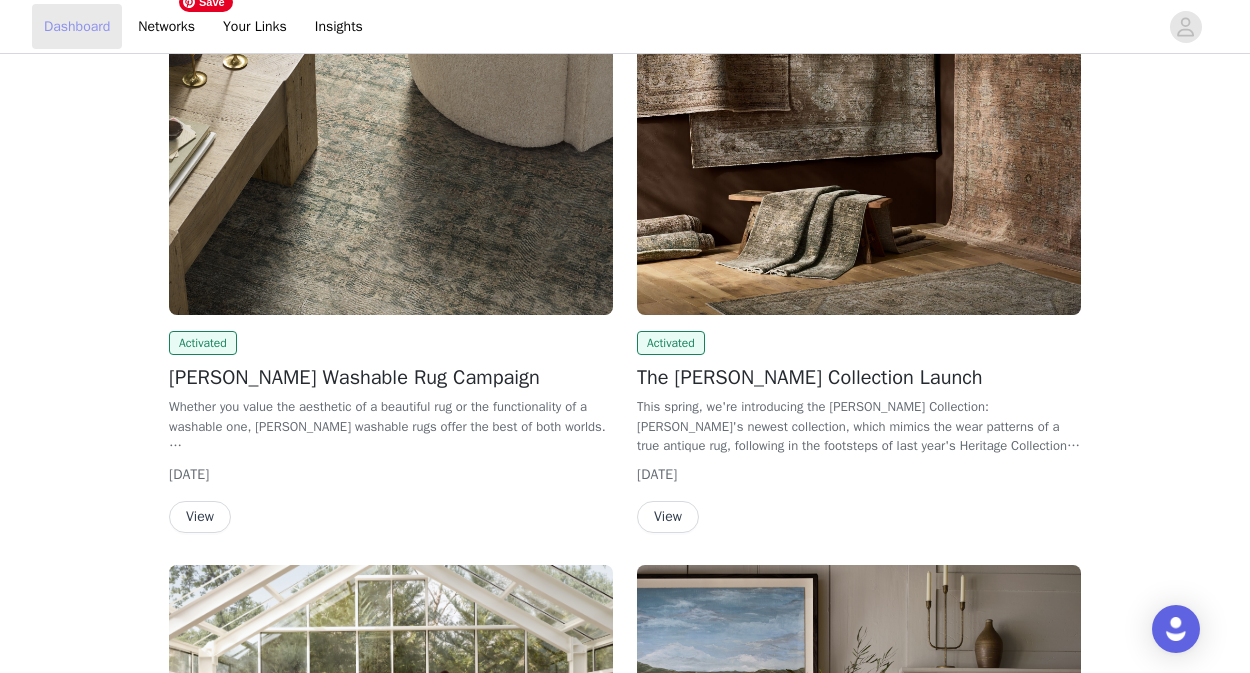 scroll, scrollTop: 335, scrollLeft: 0, axis: vertical 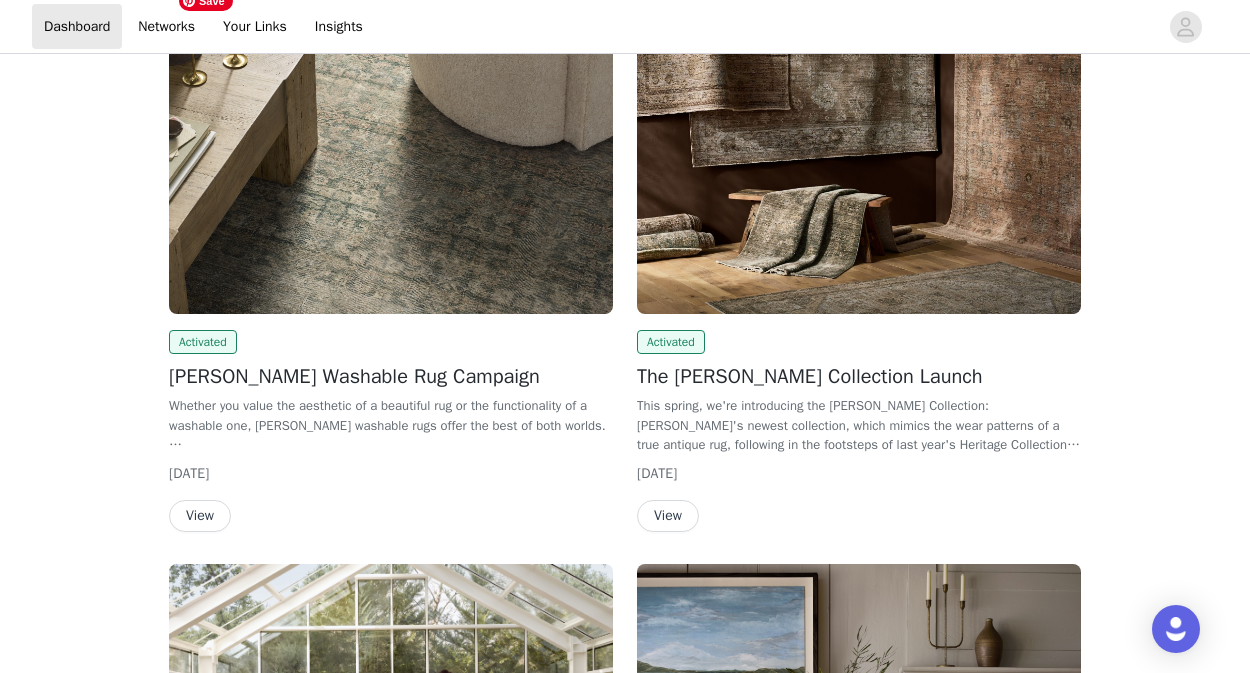 click at bounding box center [391, 147] 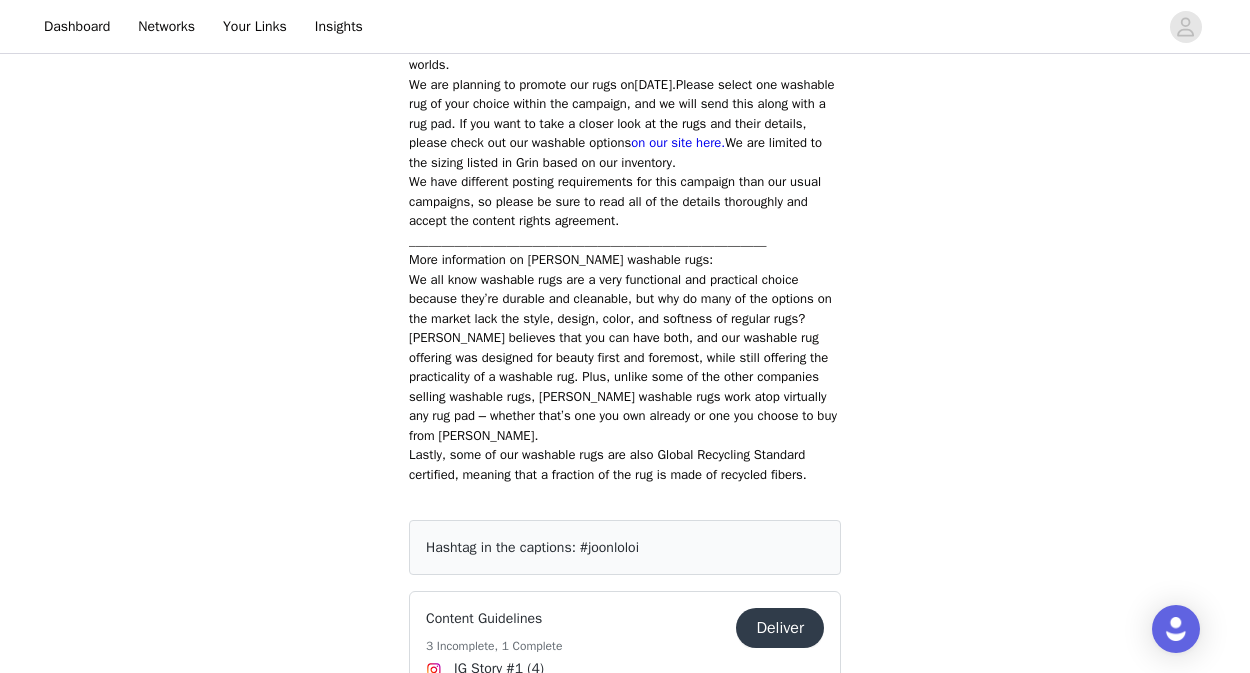 scroll, scrollTop: 832, scrollLeft: 0, axis: vertical 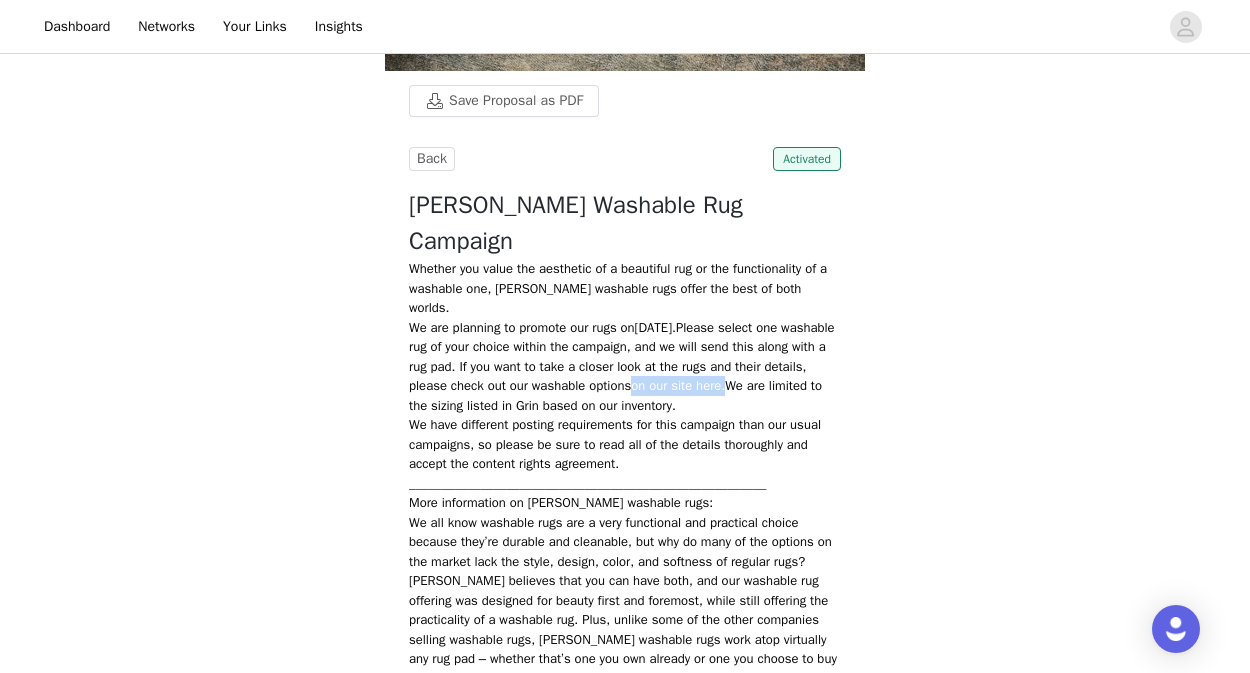 click on "Save Proposal as PDF   Back        Activated
Joon Loloi Washable Rug Campaign
Whether you value the aesthetic of a beautiful rug or the functionality of a washable one, Joon Loloi’s washable rugs offer the best of both worlds.
We are planning to promote our rugs on  Tuesday, July 8th.  Please select one washable rug of your choice within the campaign, and we will send this along with a rug pad. If you want to take a closer look at the rugs and their details, please check out our washable options  on our site here.  We are limited to the sizing listed in Grin based on our inventory.
We have different posting requirements for this campaign than our usual campaigns, so please be sure to read all of the details thoroughly and accept the content rights agreement.
_______________________________________________________
More information on Joon Loloi's washable rugs:
Hashtag in the captions:    #joonloloi                 Content Guidelines" at bounding box center (625, 848) 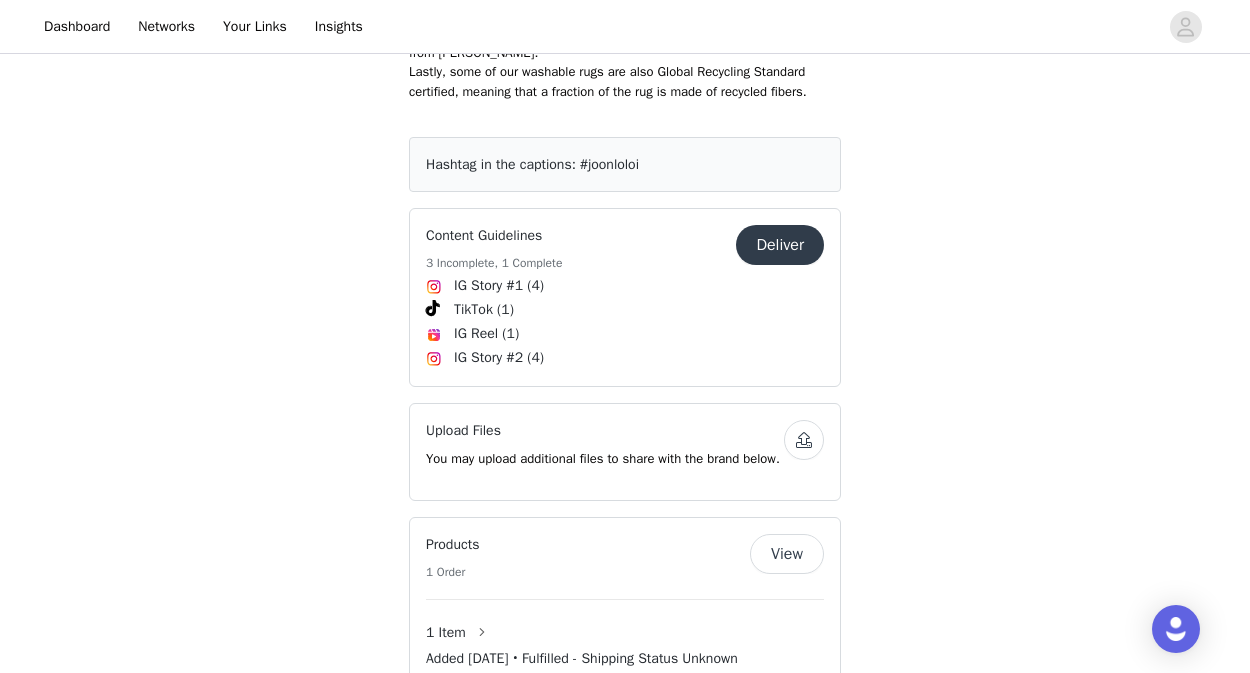 scroll, scrollTop: 1435, scrollLeft: 0, axis: vertical 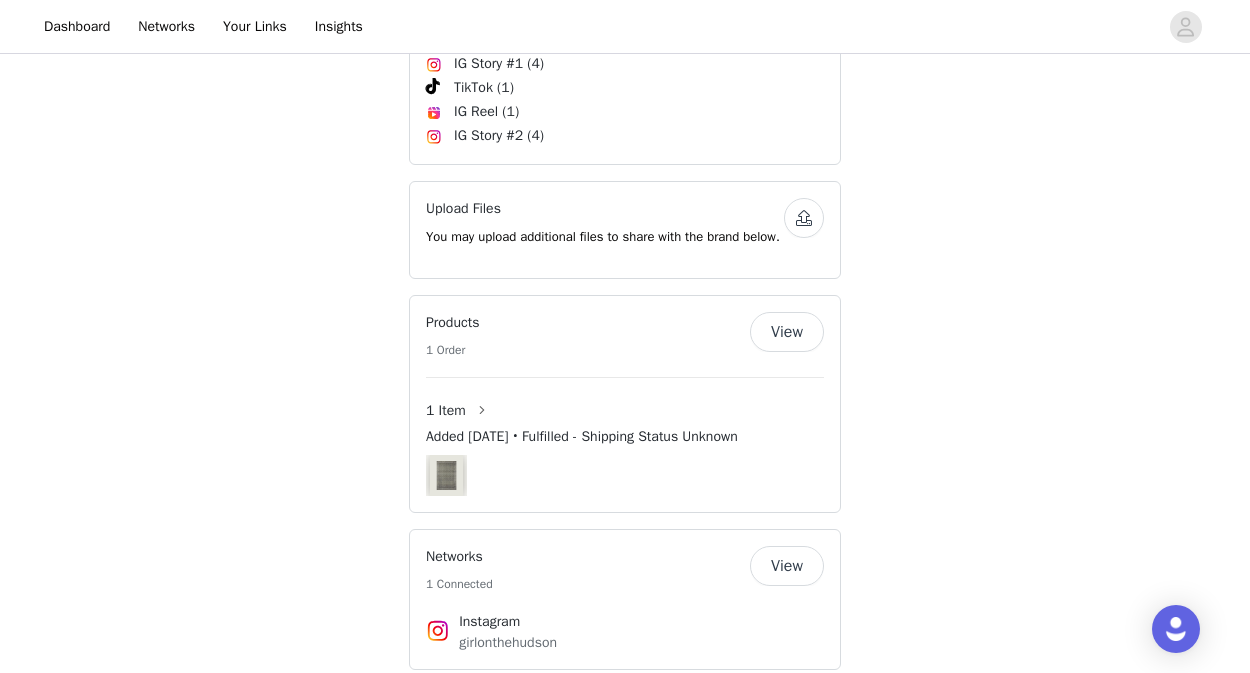 click at bounding box center [446, 475] 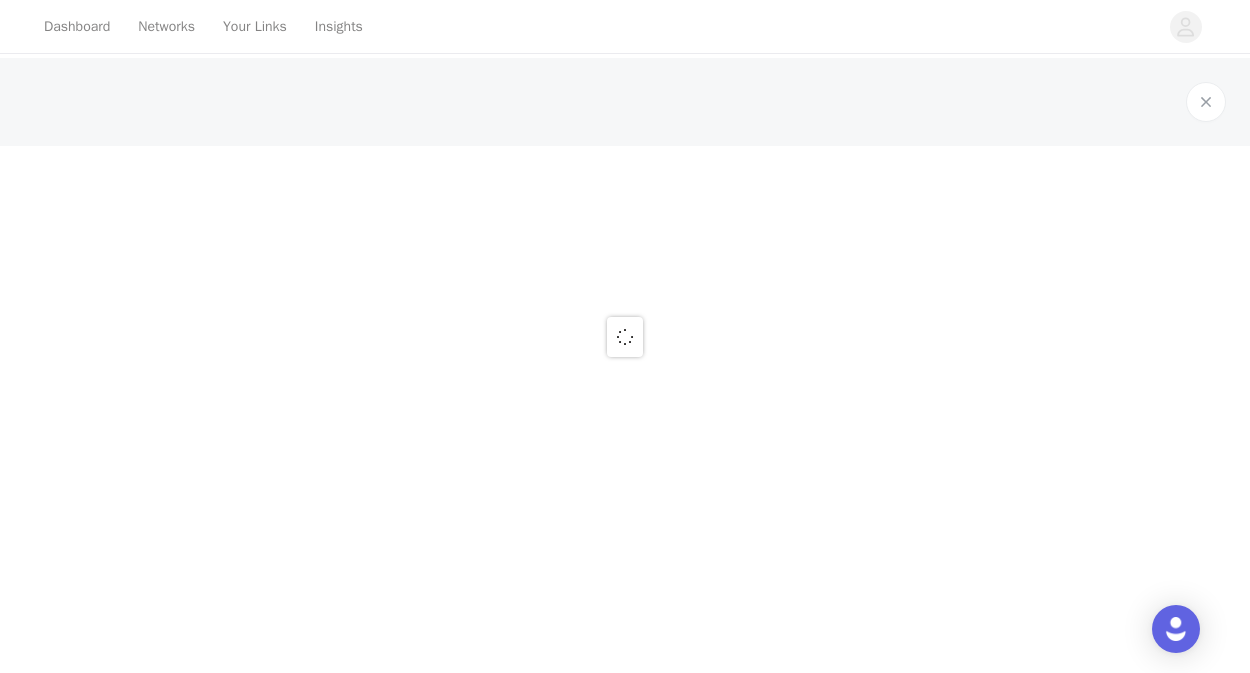 scroll, scrollTop: 0, scrollLeft: 0, axis: both 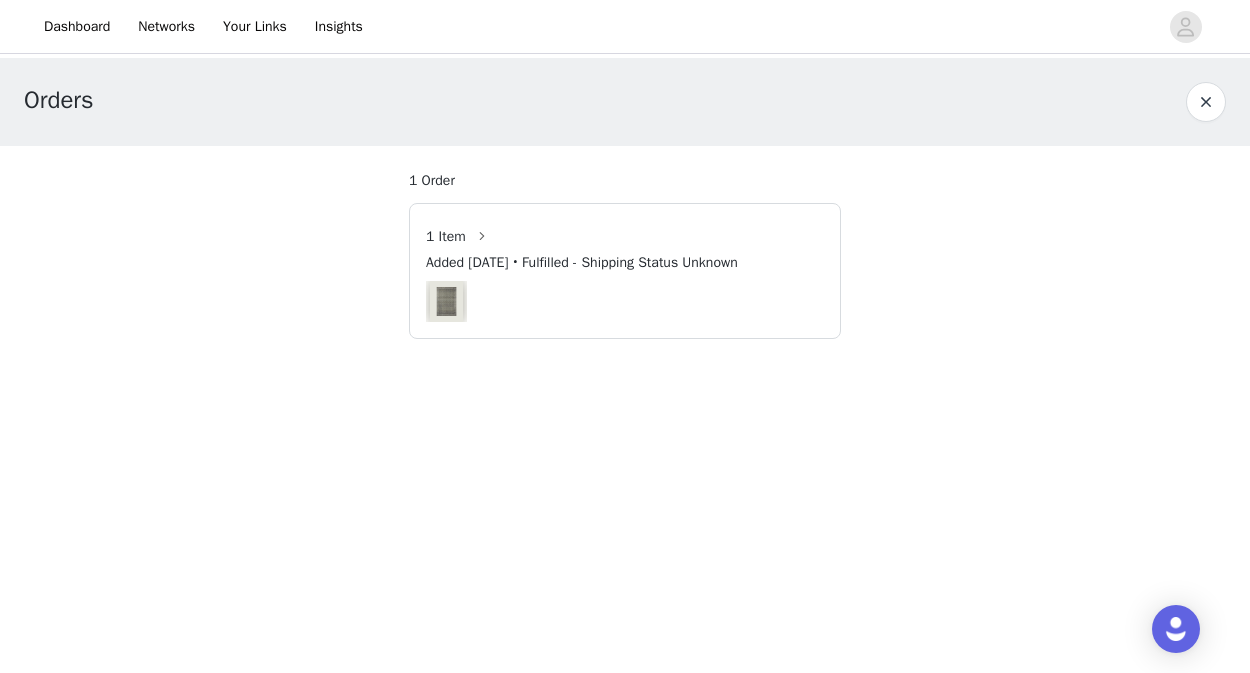 click at bounding box center [446, 301] 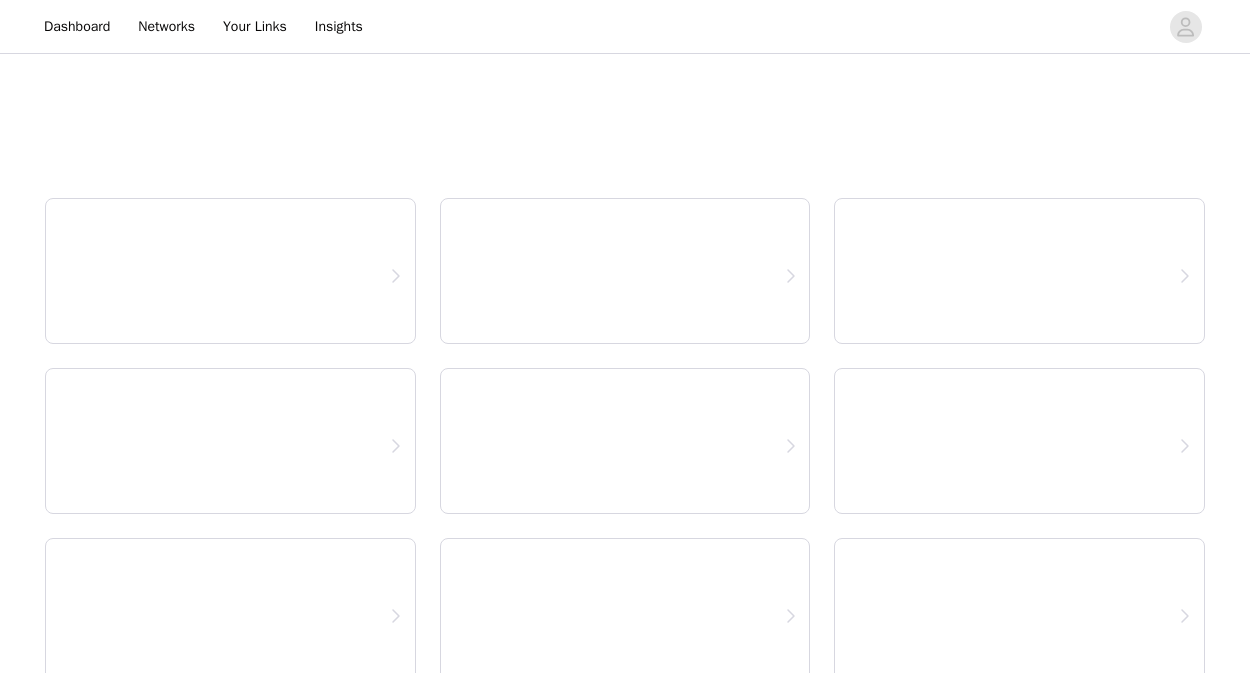 scroll, scrollTop: 0, scrollLeft: 0, axis: both 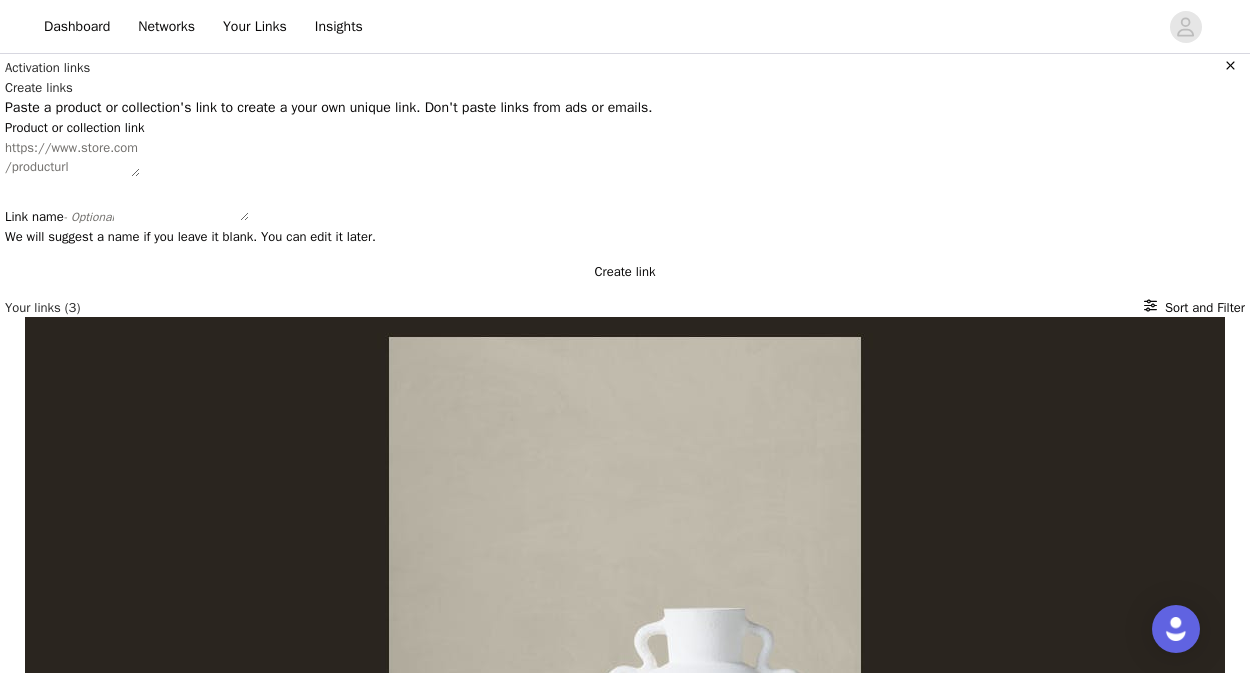 click on "Product or collection link" at bounding box center (72, 157) 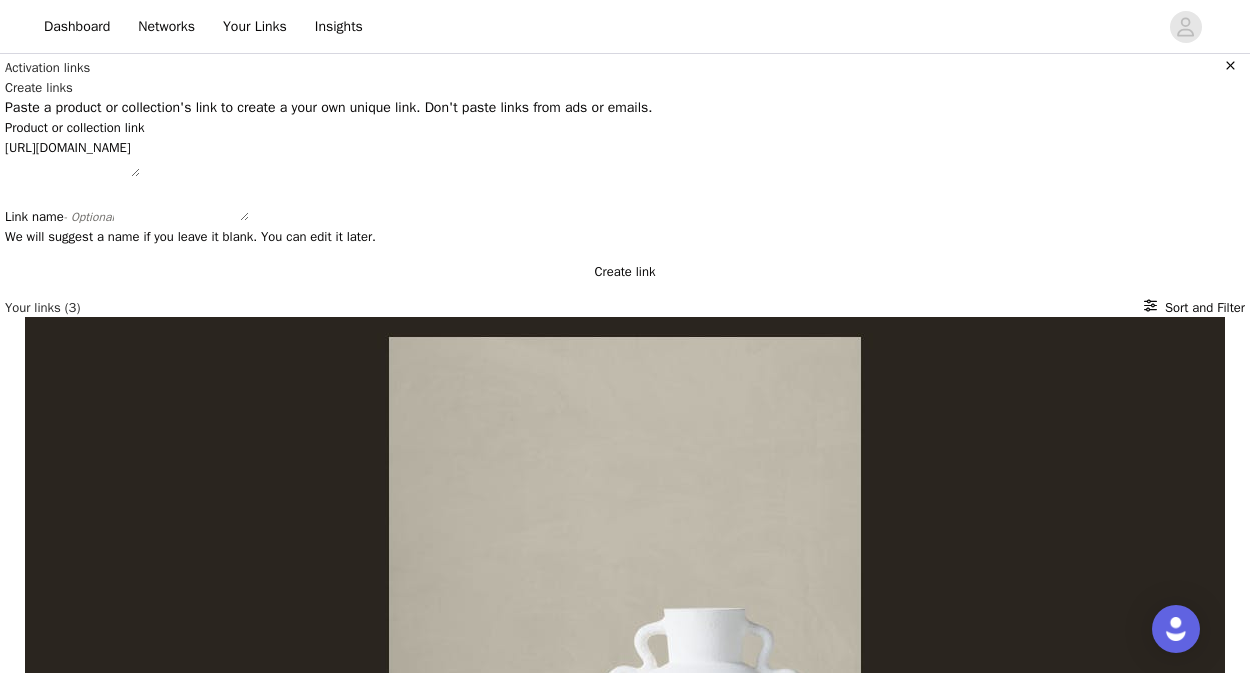 type on "[URL][DOMAIN_NAME]" 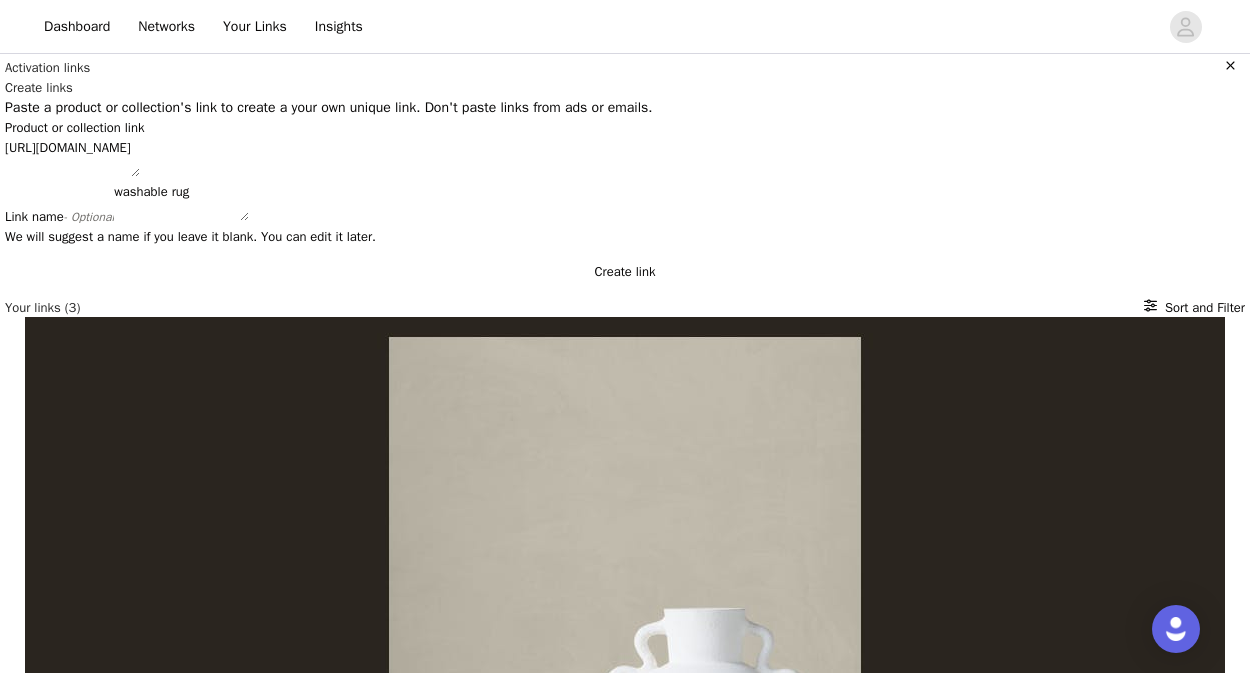 type on "washable rug" 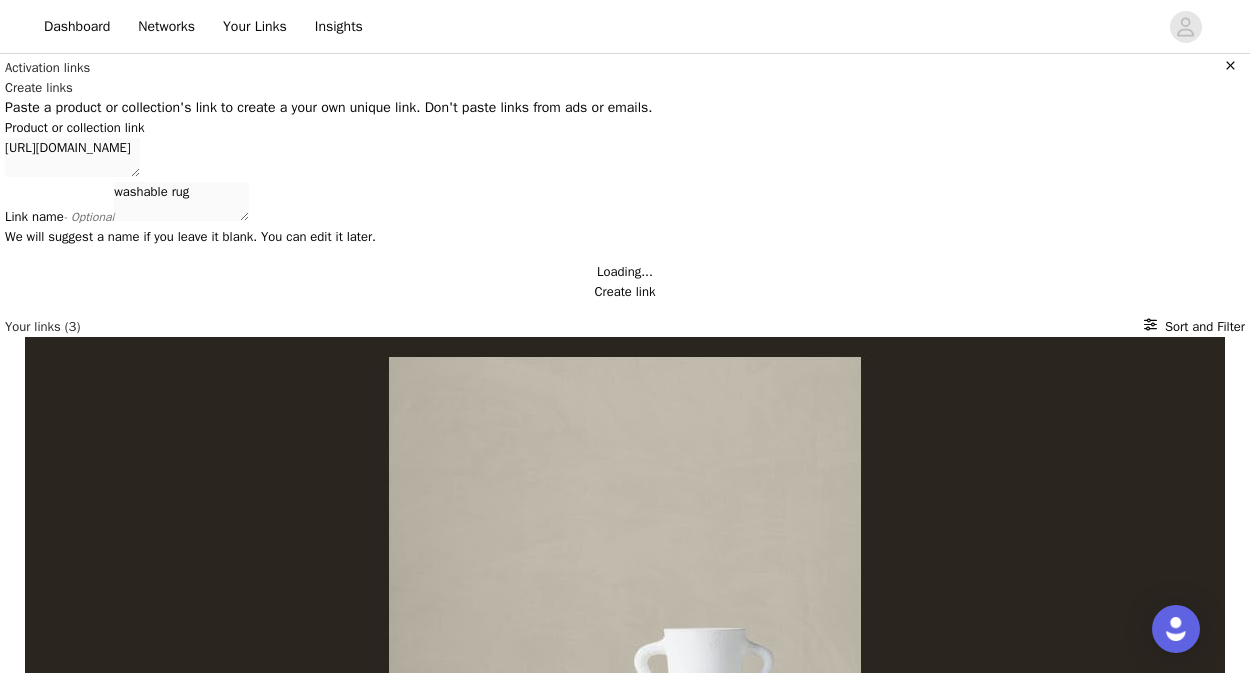 type 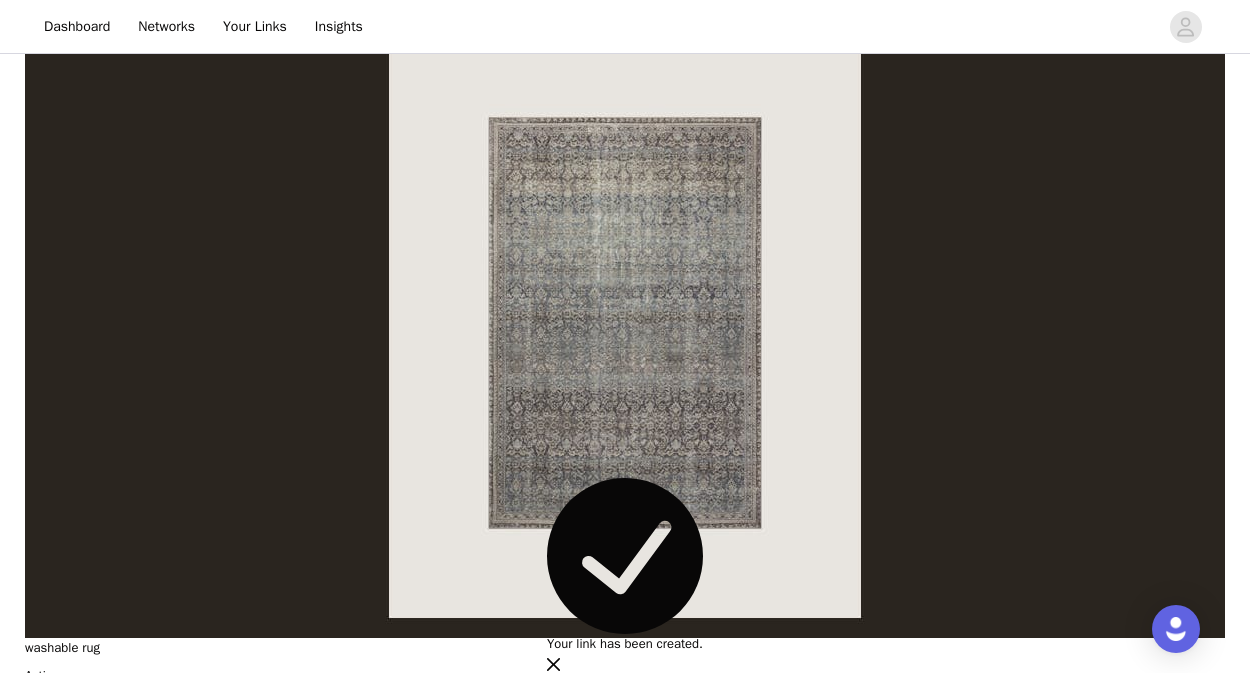 scroll, scrollTop: 329, scrollLeft: 0, axis: vertical 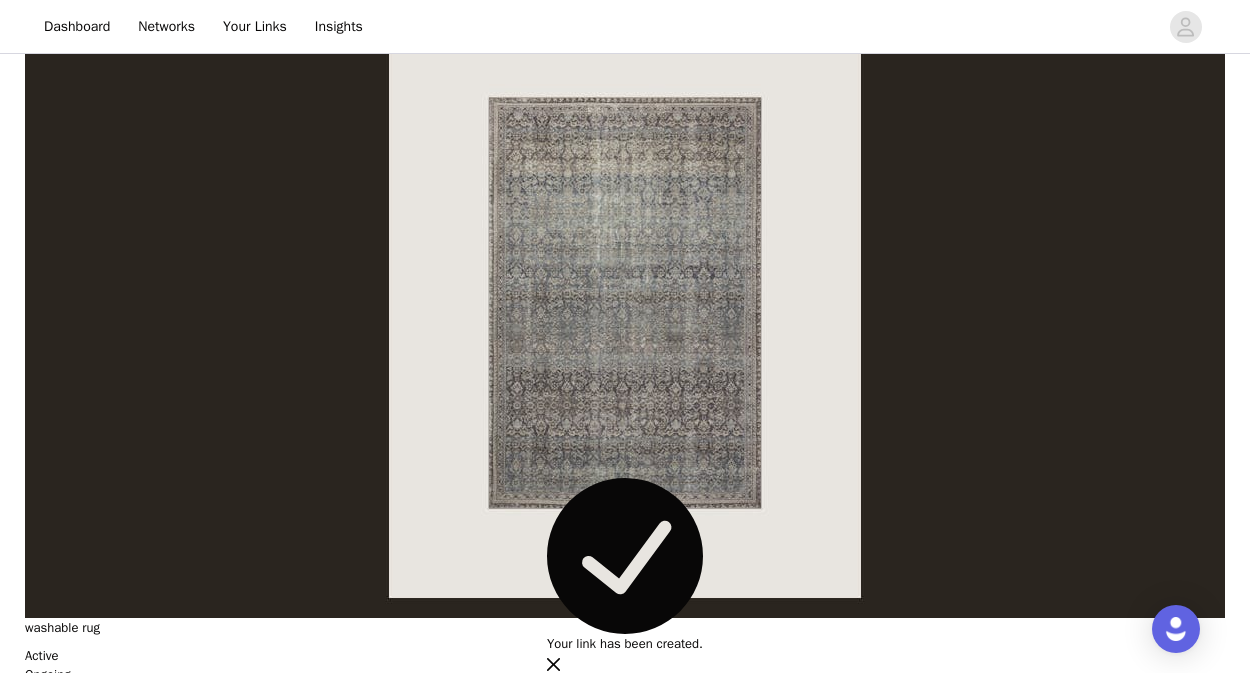 click on "[URL][DOMAIN_NAME]" at bounding box center (92, 714) 